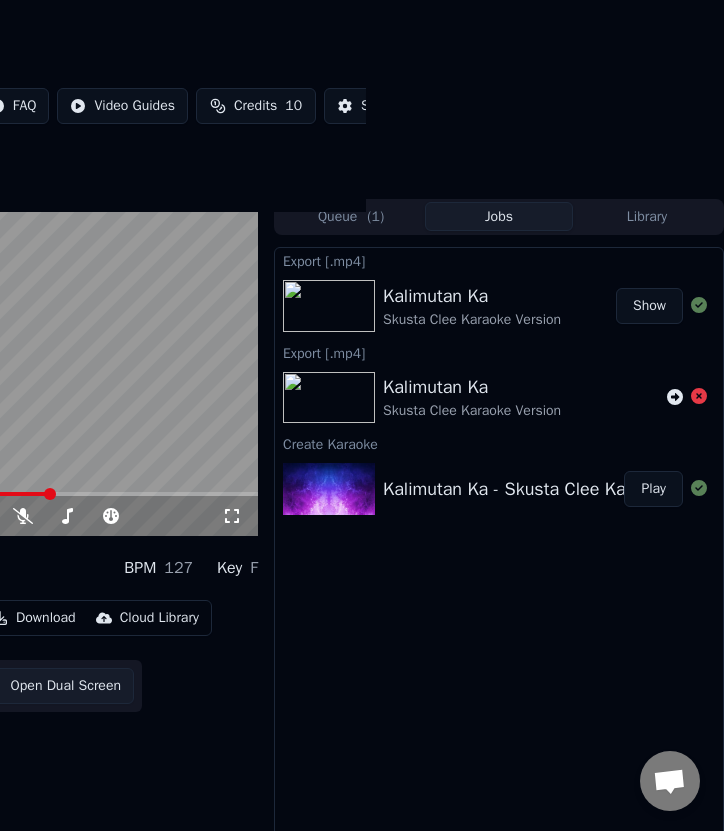 scroll, scrollTop: 13, scrollLeft: 0, axis: vertical 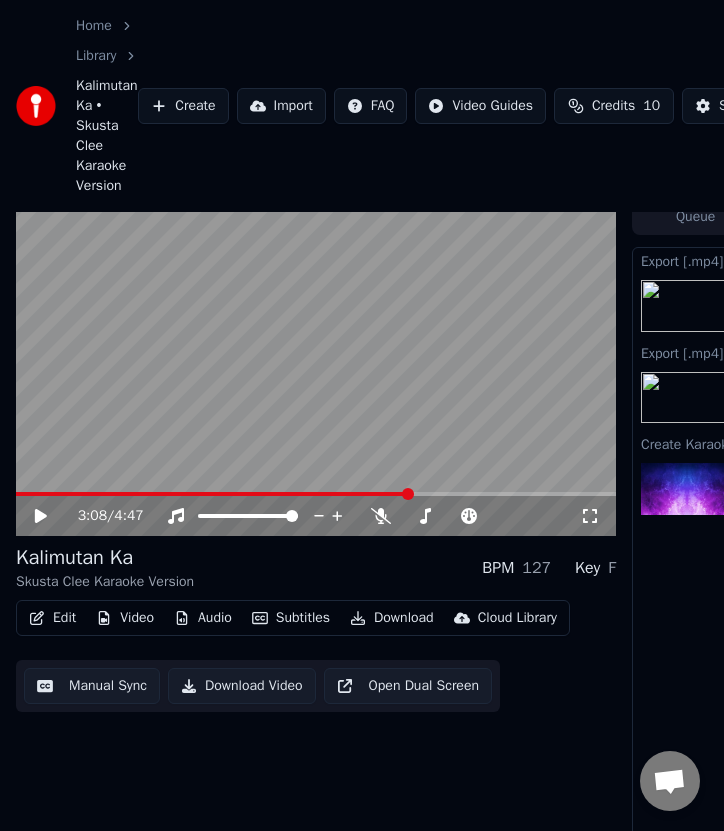click on "Create" at bounding box center (183, 106) 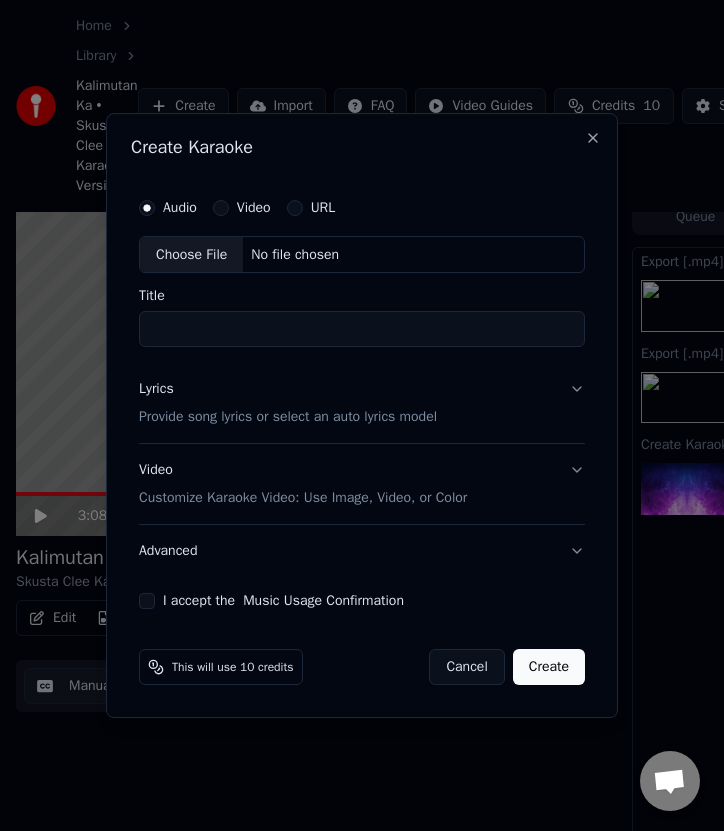 click on "No file chosen" at bounding box center [295, 255] 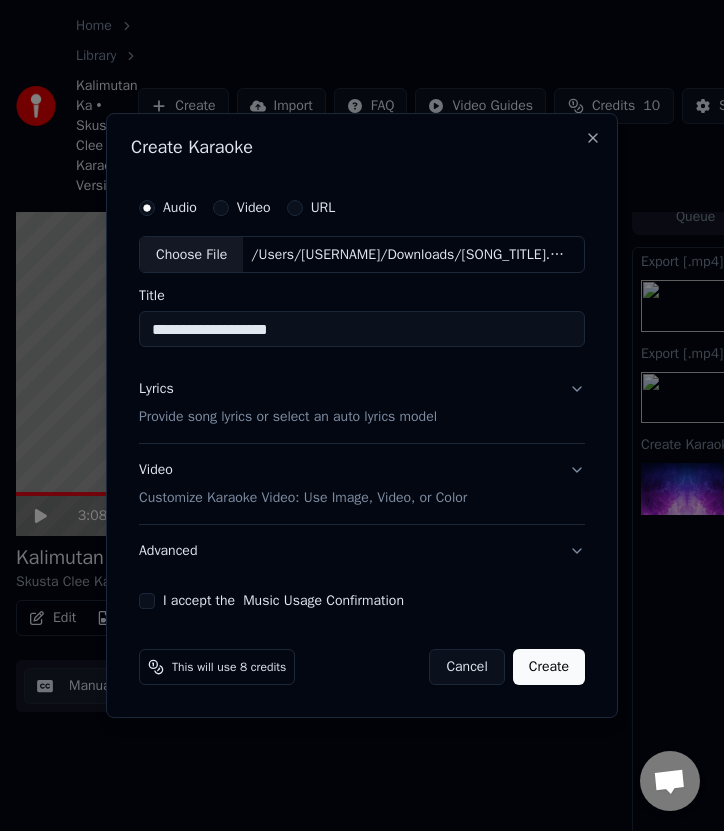 drag, startPoint x: 296, startPoint y: 328, endPoint x: 496, endPoint y: 324, distance: 200.04 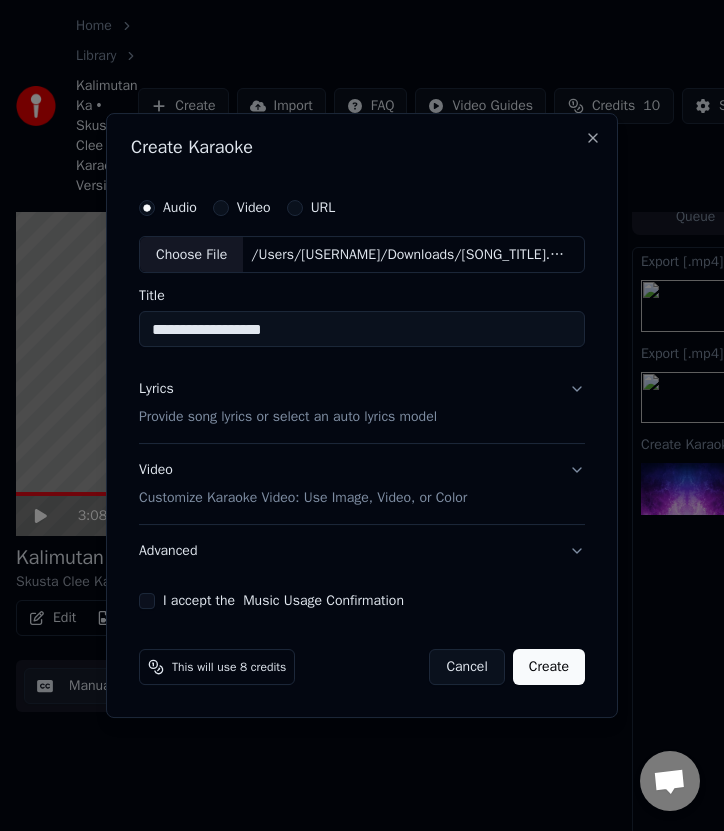 drag, startPoint x: 200, startPoint y: 335, endPoint x: 40, endPoint y: 341, distance: 160.11246 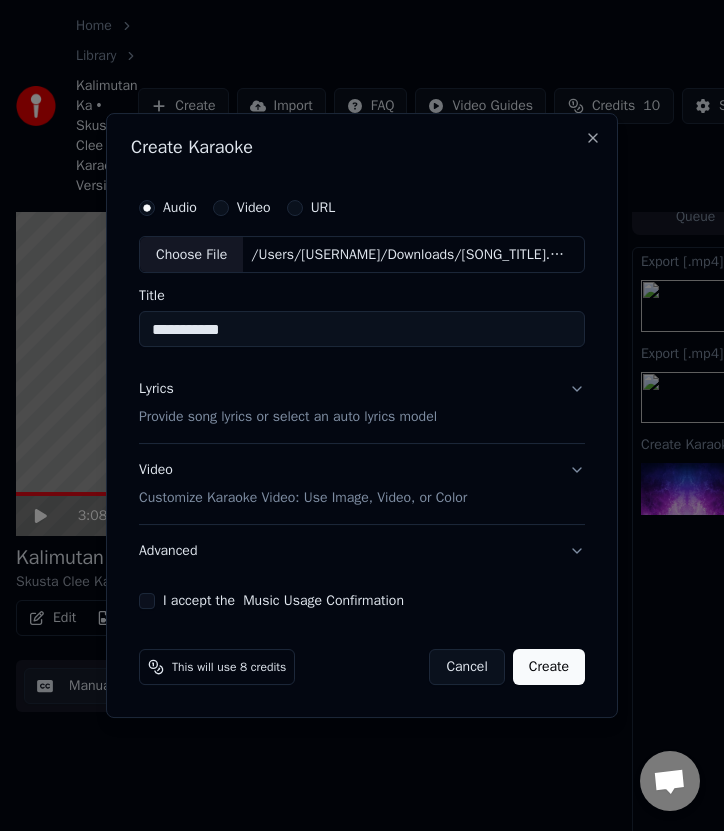 click on "**********" at bounding box center [362, 330] 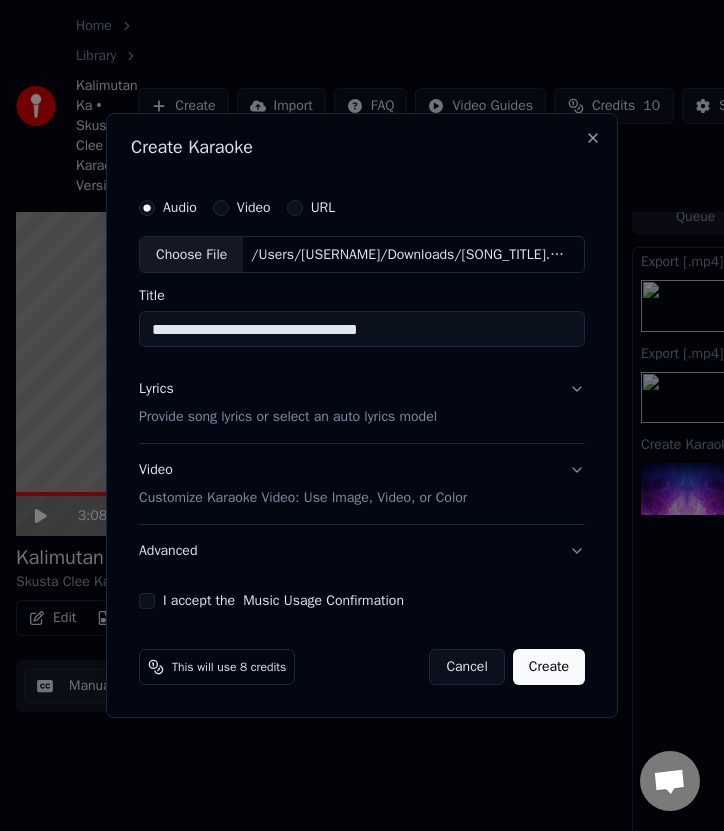 type on "**********" 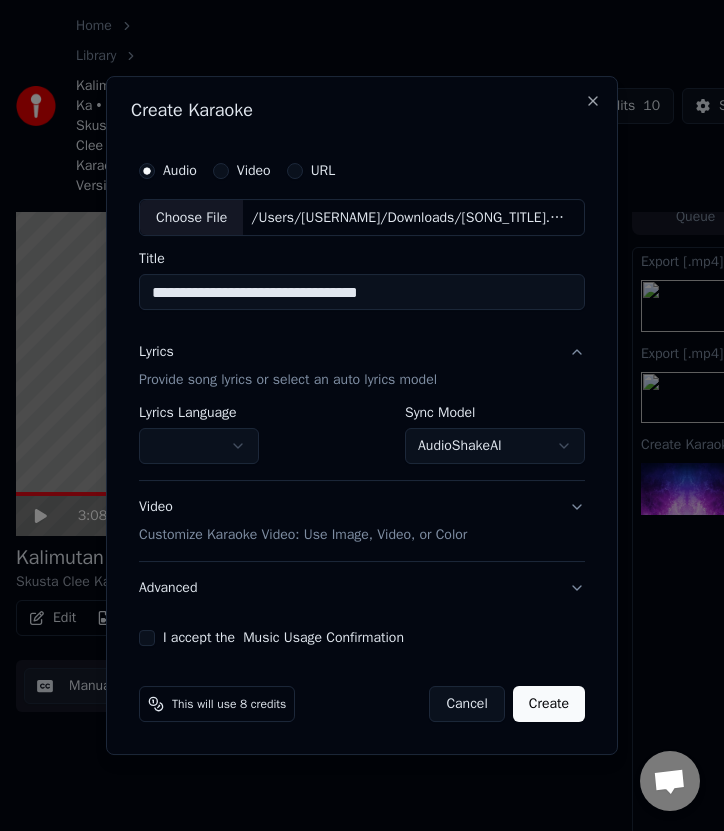 click on "AudioShakeAI" at bounding box center (495, 447) 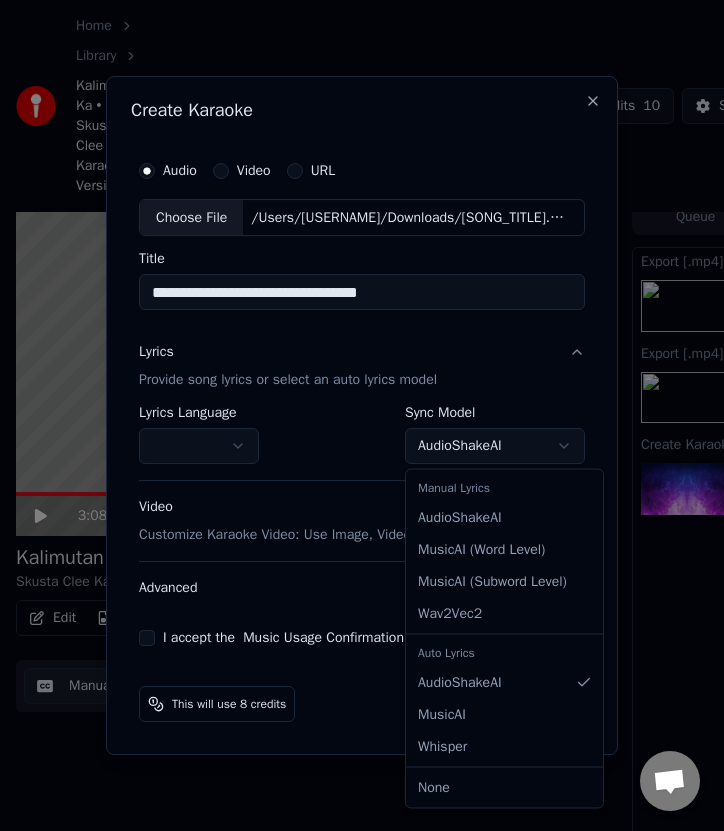 select on "**********" 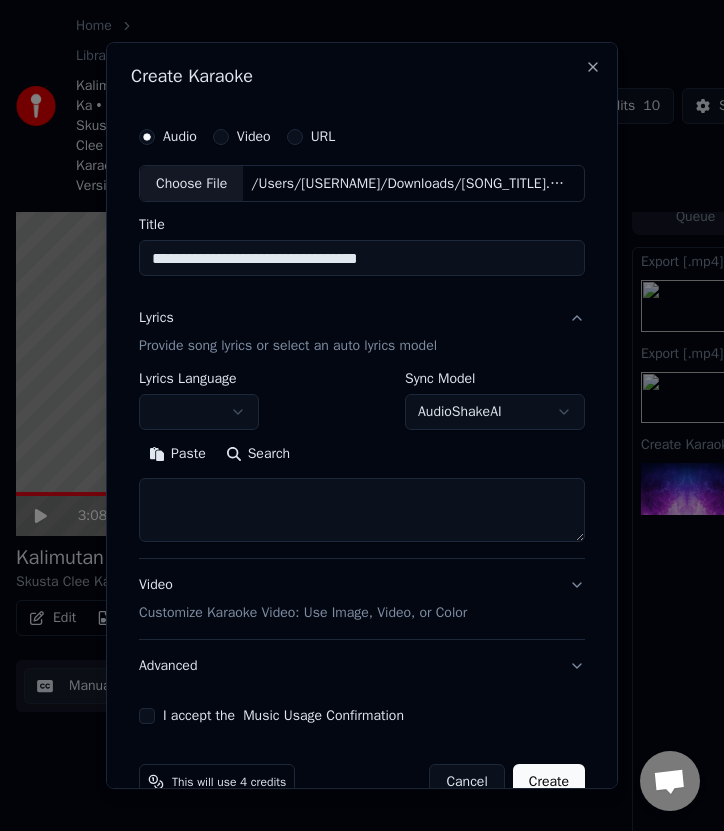 click at bounding box center [199, 413] 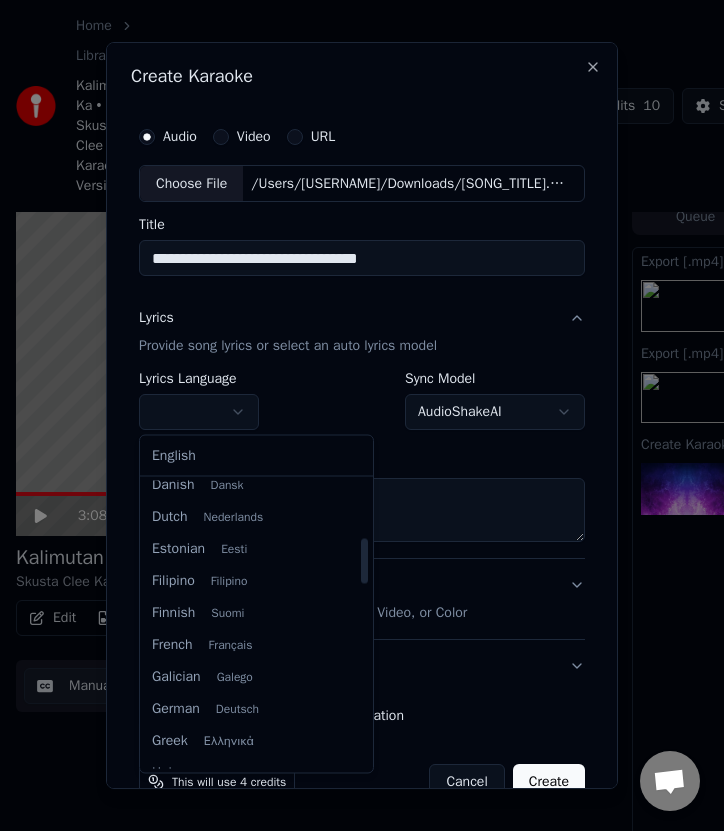 scroll, scrollTop: 374, scrollLeft: 0, axis: vertical 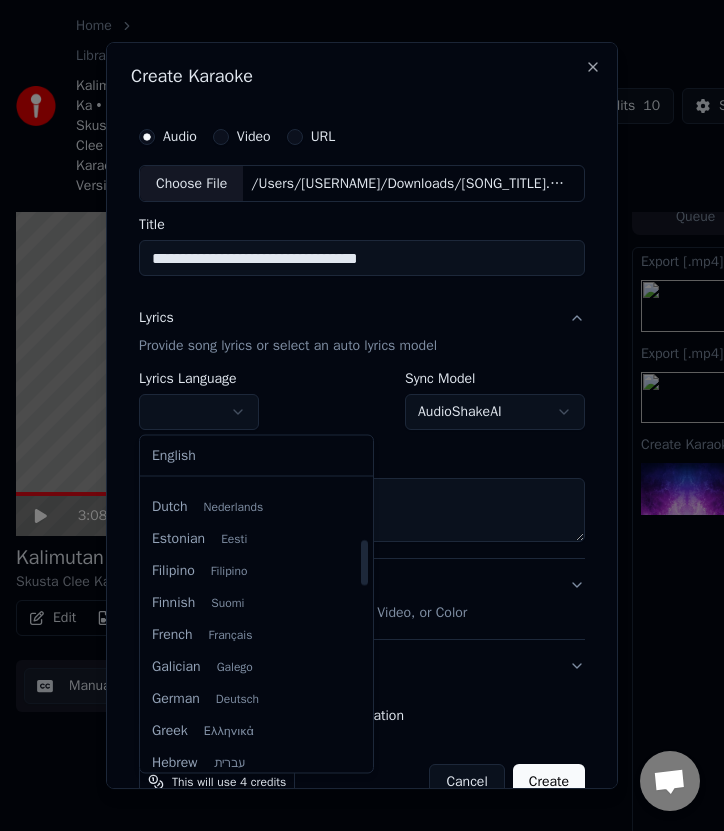 select on "**" 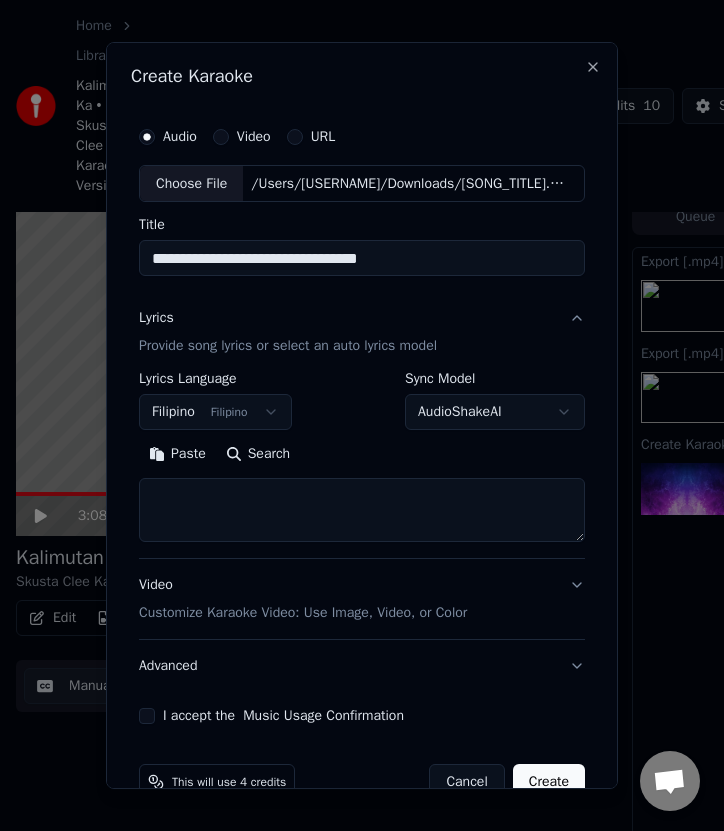 click at bounding box center (362, 511) 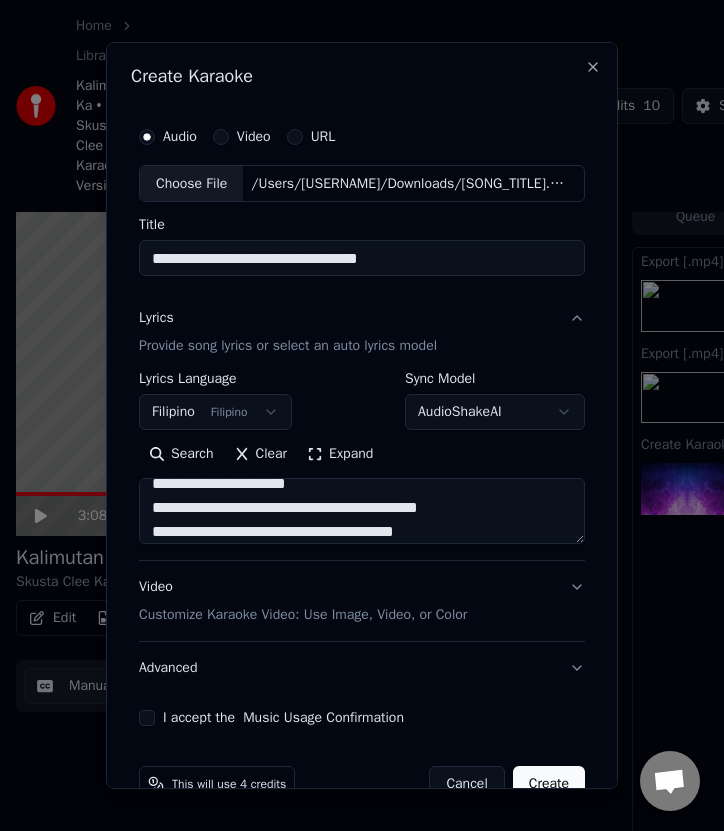scroll, scrollTop: 0, scrollLeft: 0, axis: both 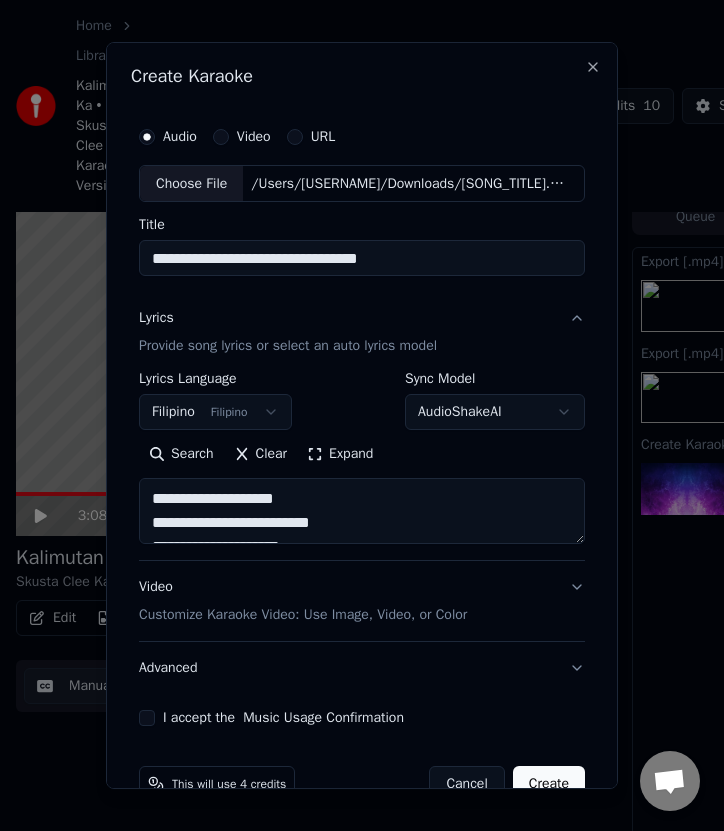 type on "**********" 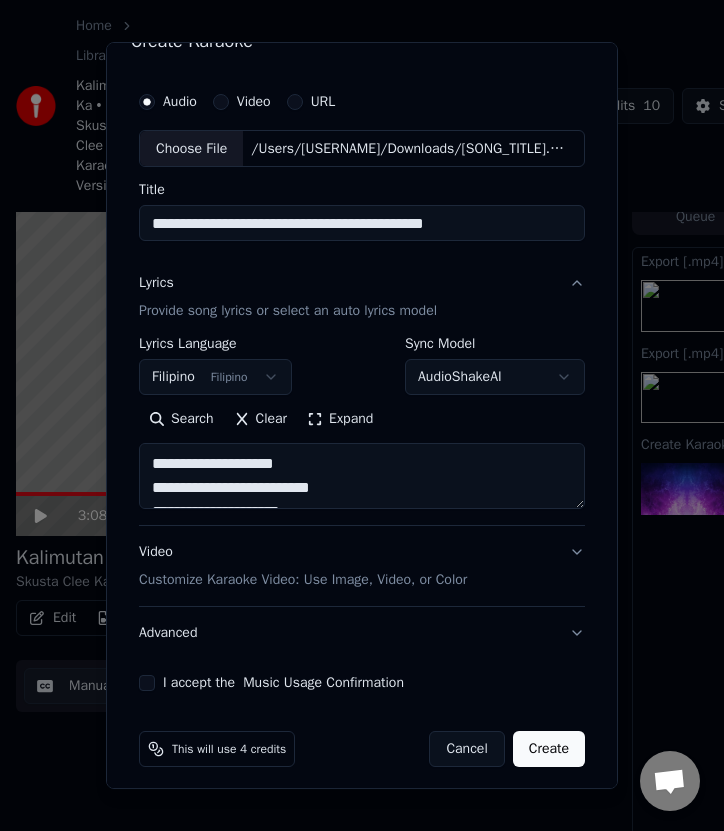 scroll, scrollTop: 46, scrollLeft: 0, axis: vertical 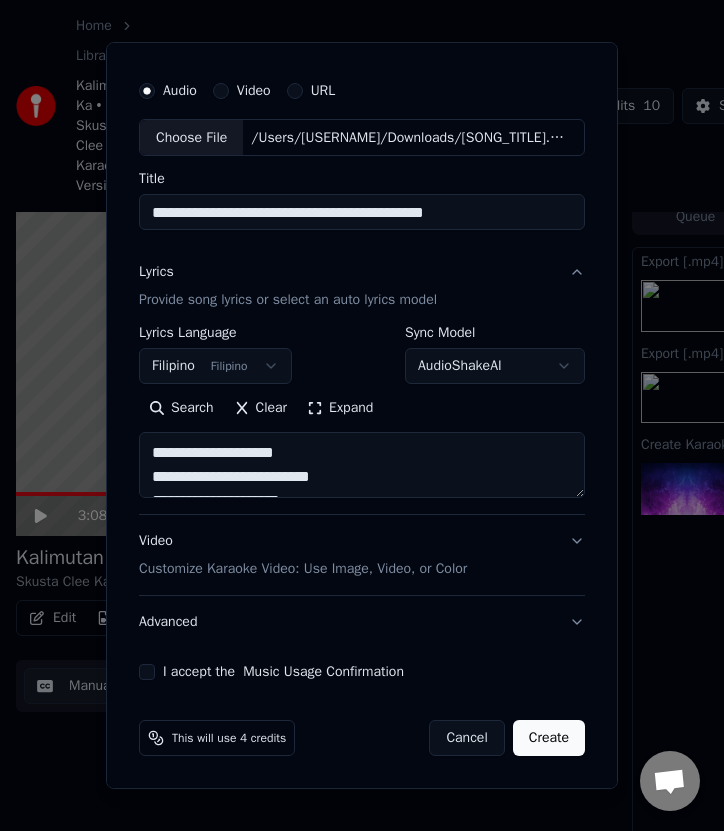 type on "**********" 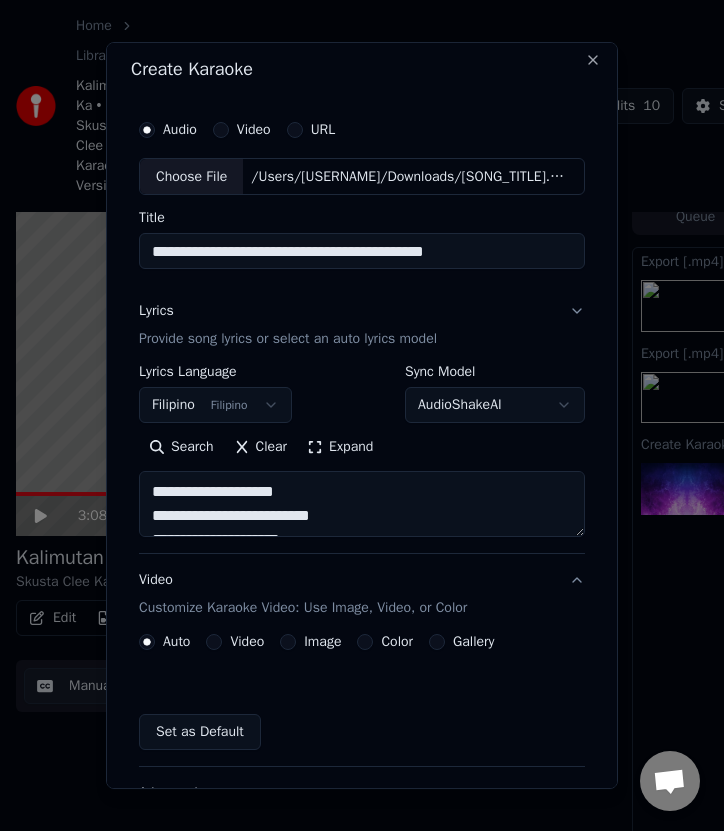 scroll, scrollTop: 0, scrollLeft: 0, axis: both 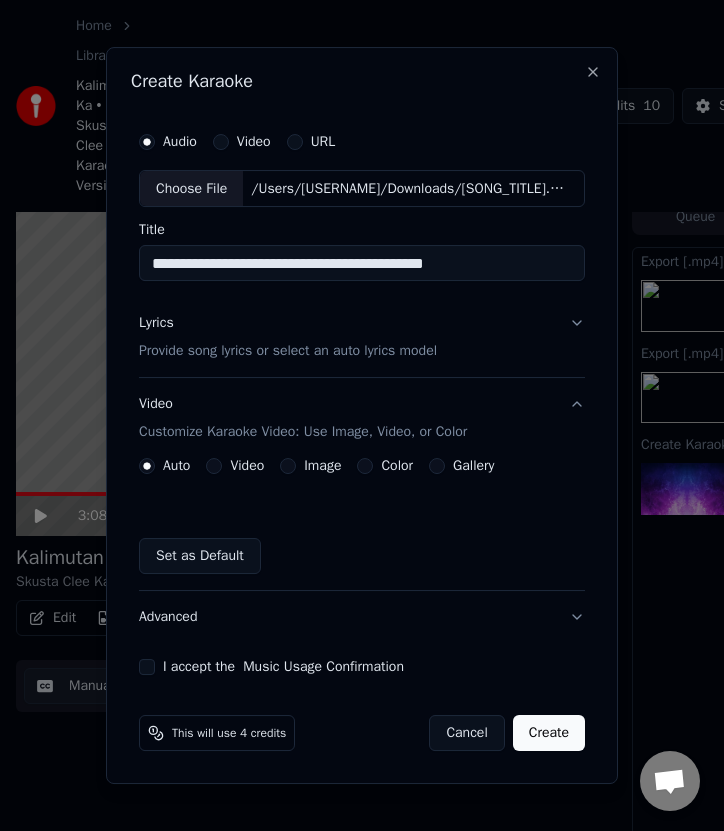 click on "Video" at bounding box center (214, 466) 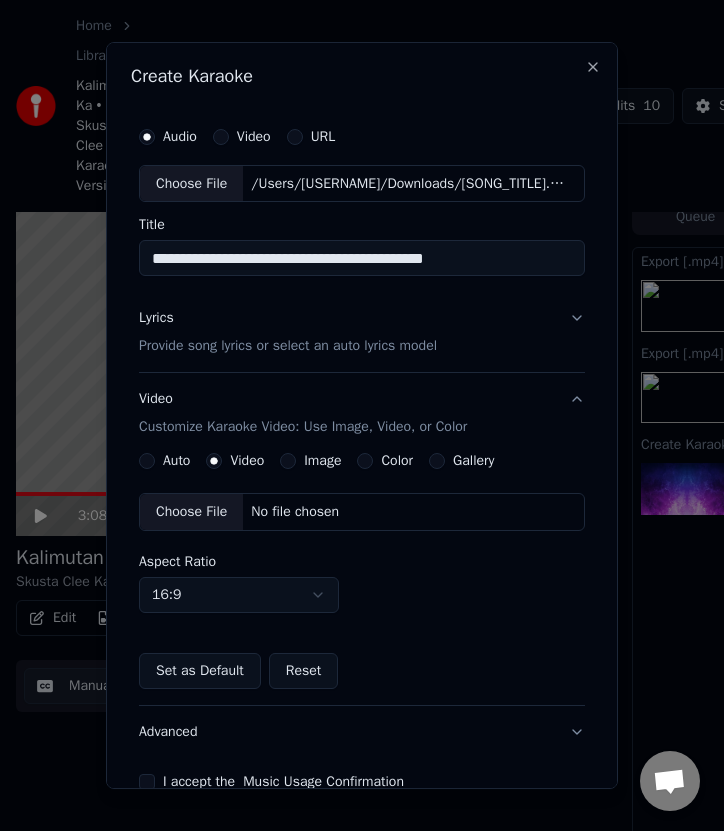 click on "No file chosen" at bounding box center [295, 512] 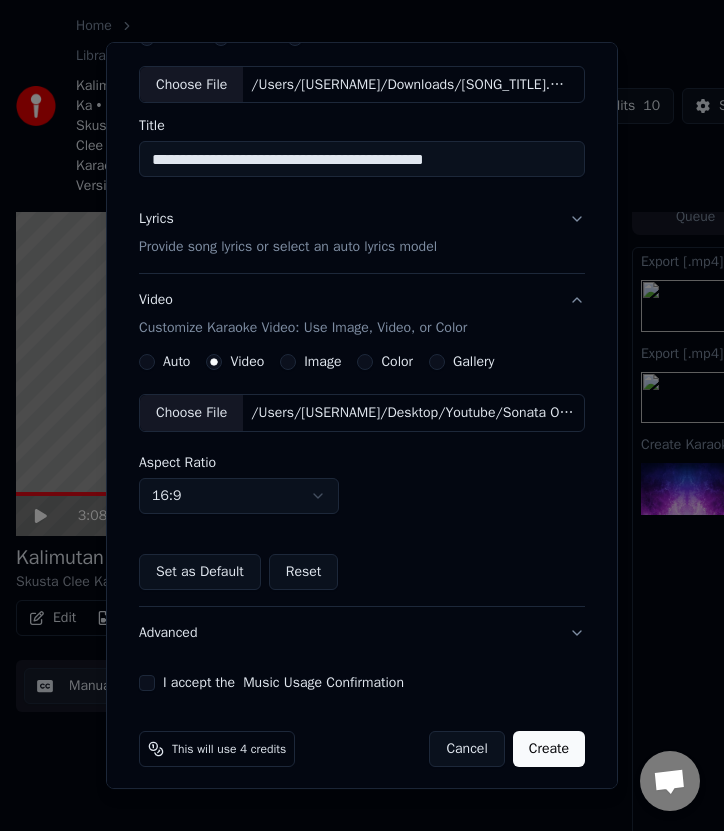 scroll, scrollTop: 110, scrollLeft: 0, axis: vertical 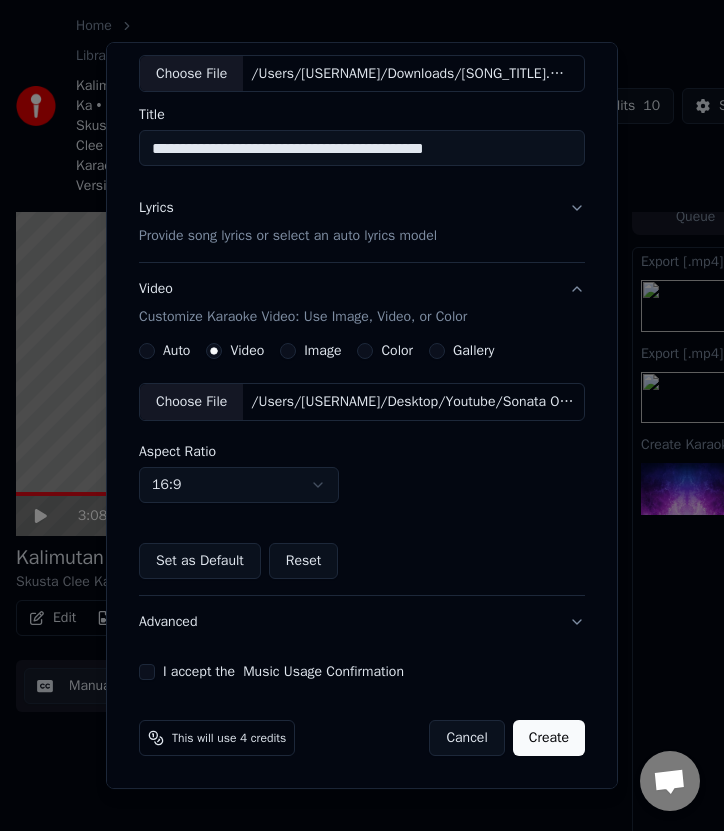 click on "I accept the   Music Usage Confirmation" at bounding box center [147, 672] 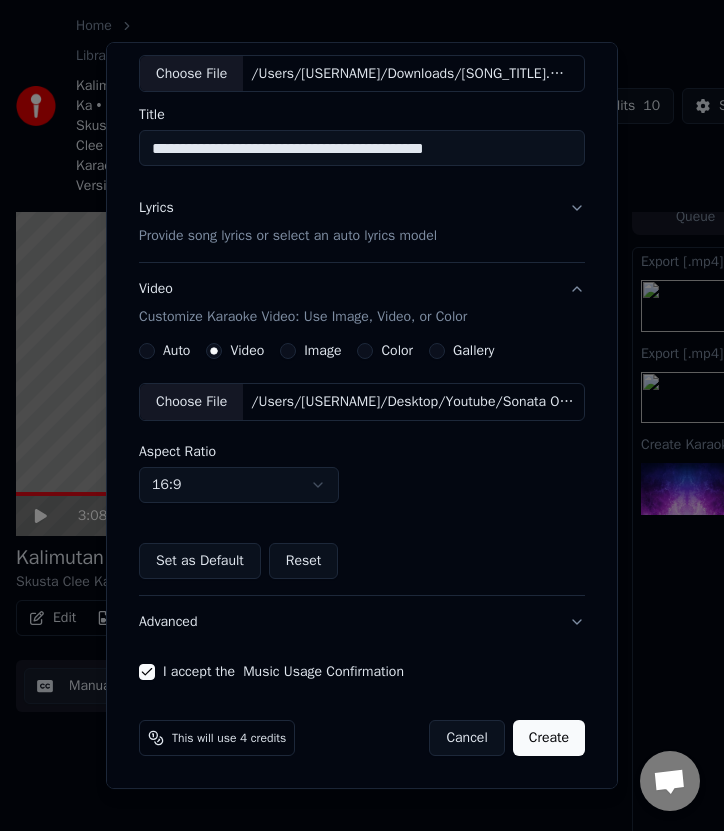 click on "Create" at bounding box center (549, 738) 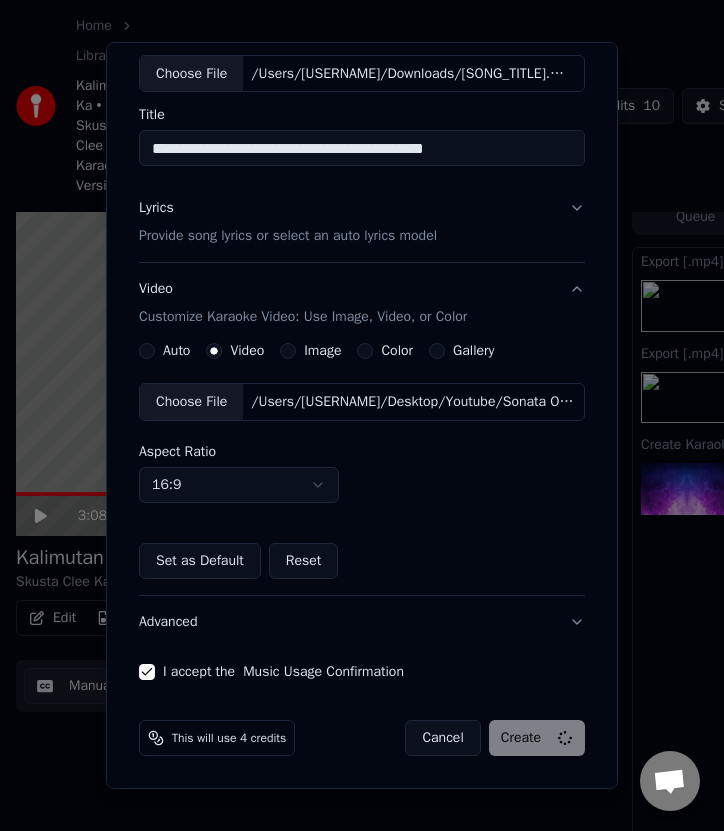 type 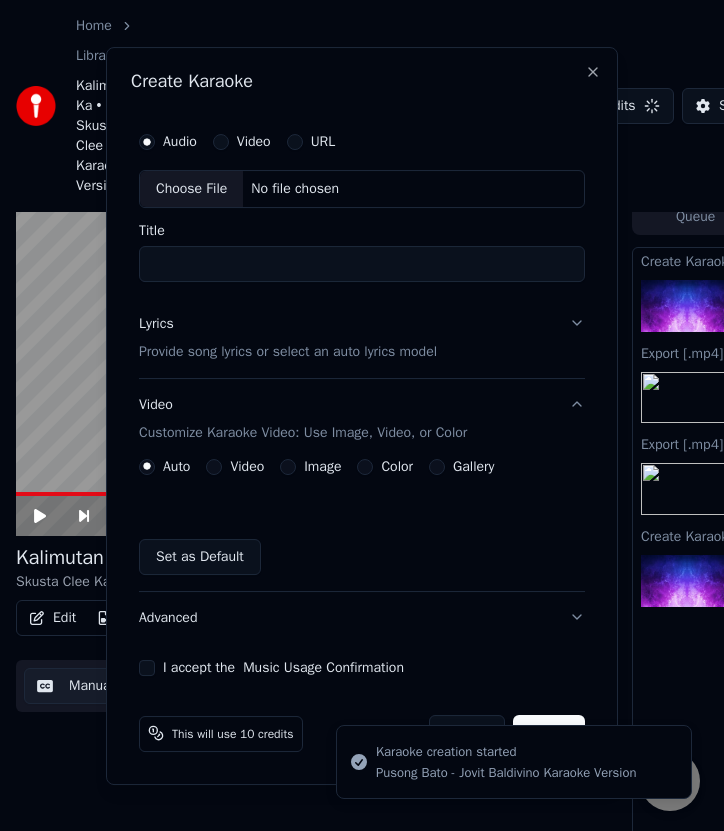 scroll, scrollTop: 0, scrollLeft: 0, axis: both 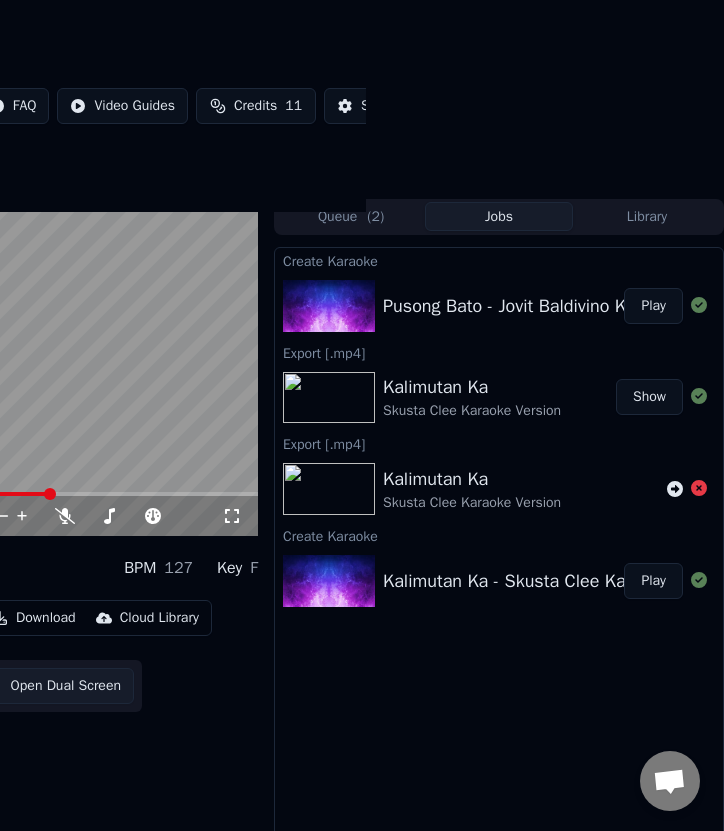click on "Play" at bounding box center [653, 306] 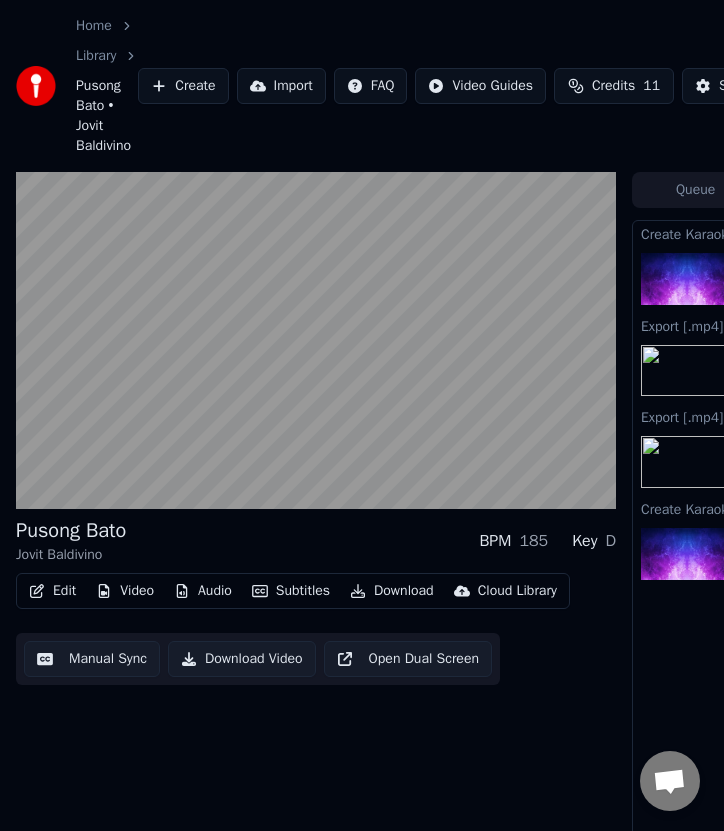 scroll, scrollTop: 1, scrollLeft: 0, axis: vertical 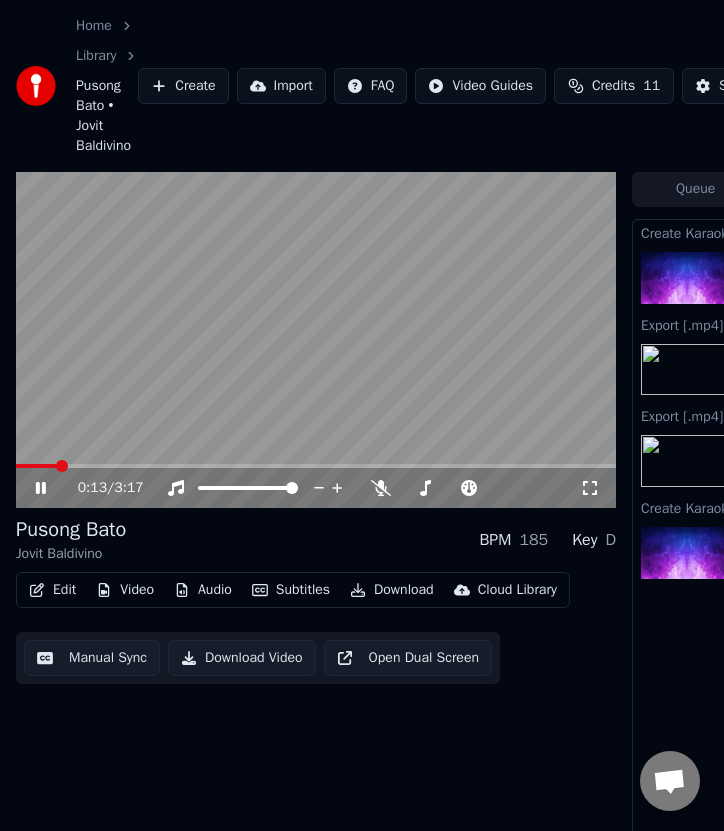 click on "Edit" at bounding box center [52, 590] 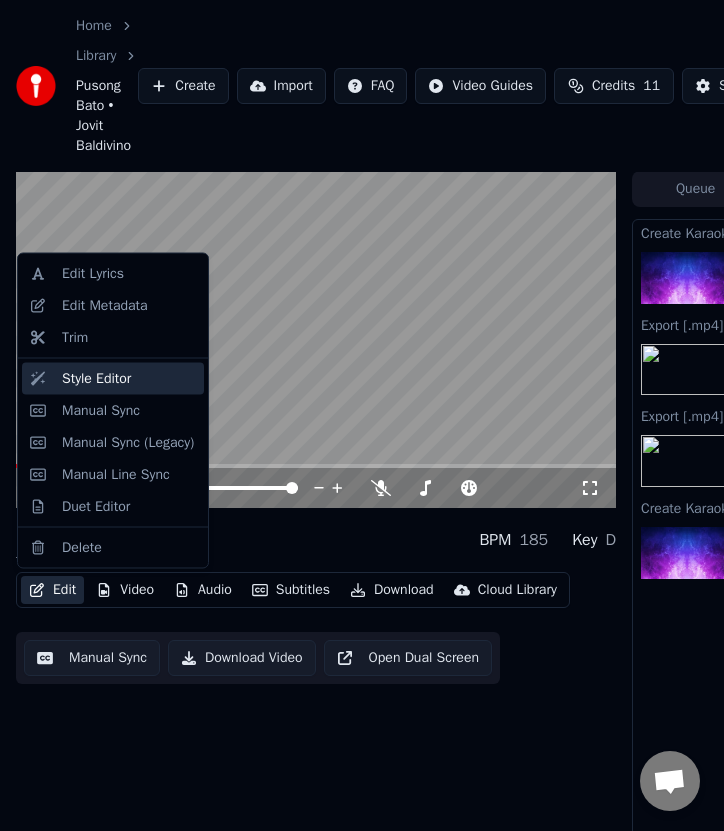 click on "Style Editor" at bounding box center [129, 378] 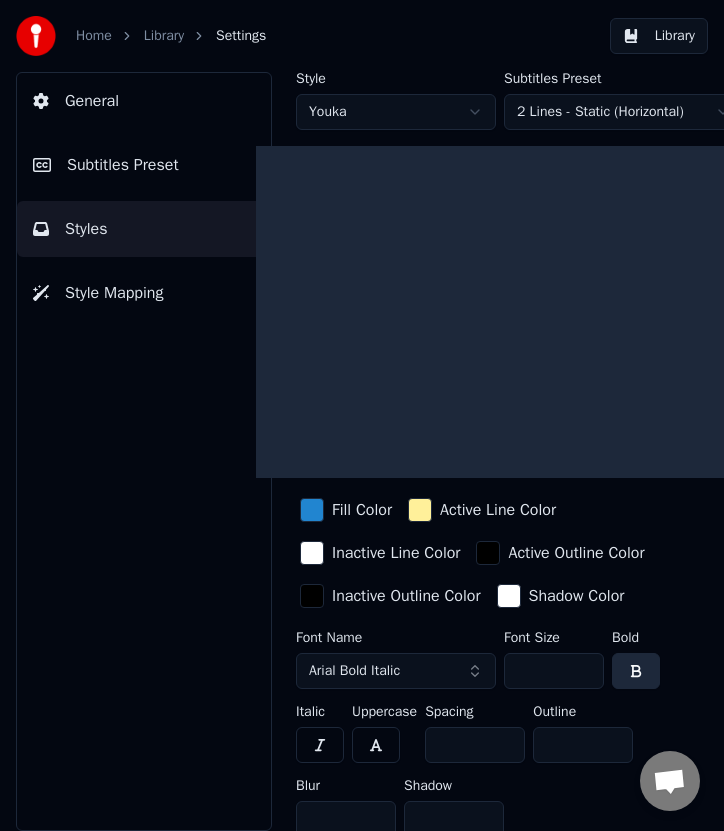 scroll, scrollTop: 0, scrollLeft: 0, axis: both 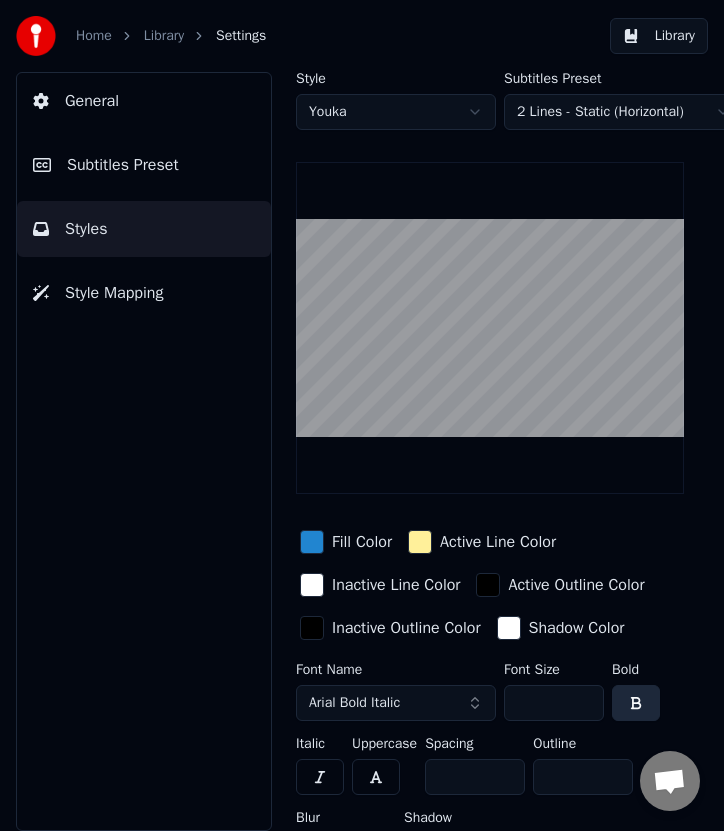 click on "Library" at bounding box center [659, 36] 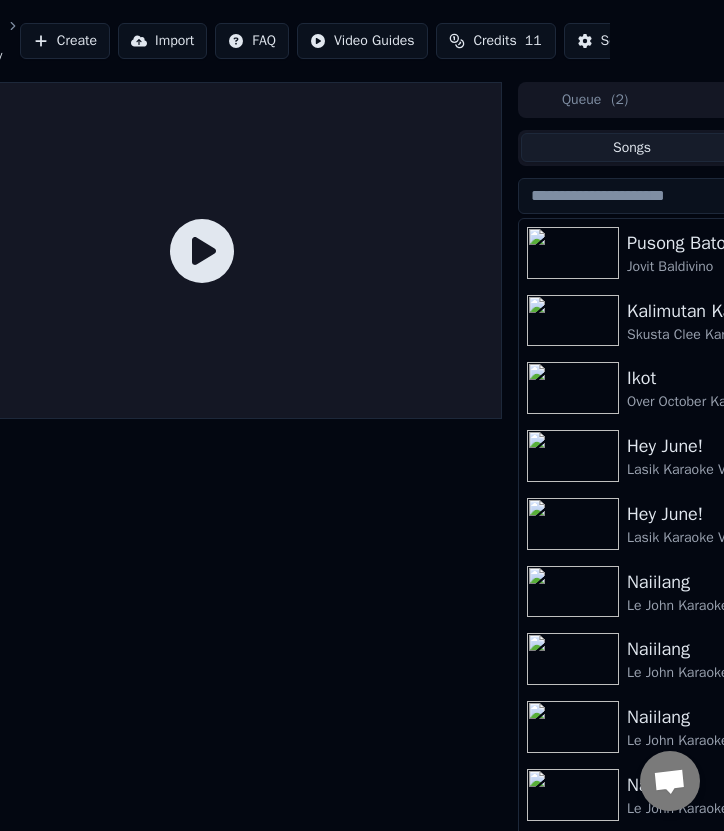 scroll, scrollTop: 0, scrollLeft: 358, axis: horizontal 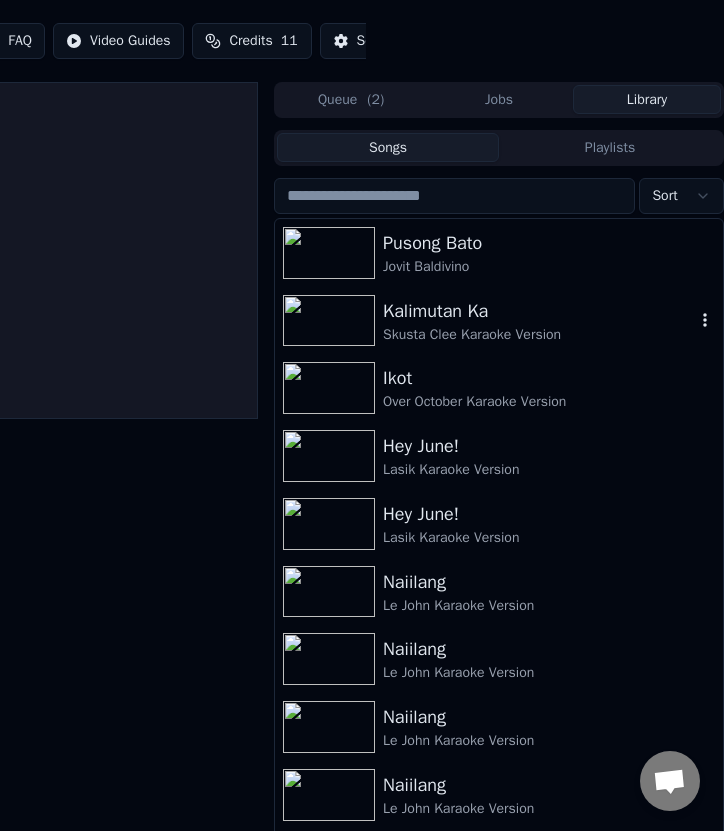 click on "Kalimutan Ka" at bounding box center [539, 311] 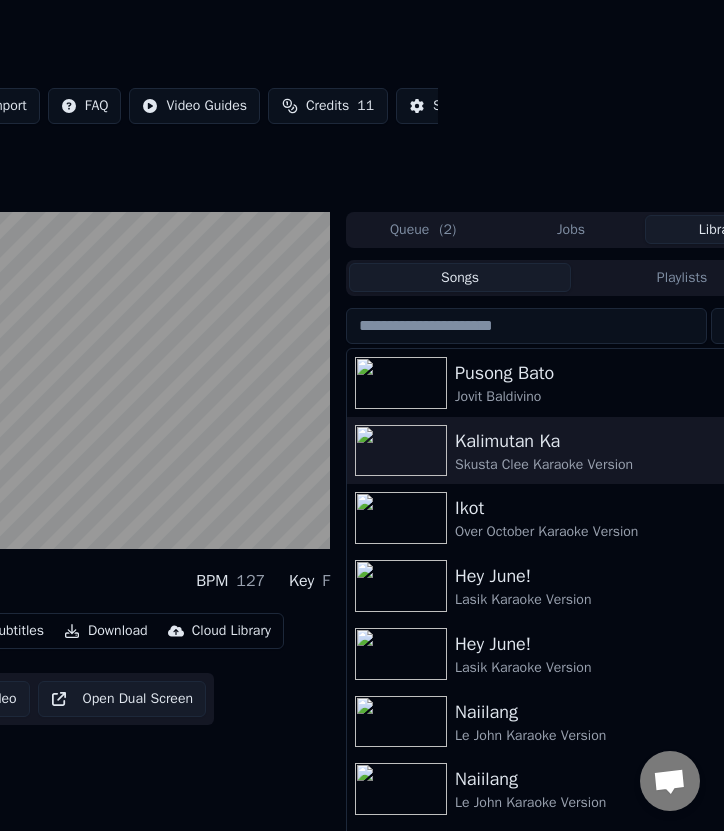 scroll, scrollTop: 0, scrollLeft: 358, axis: horizontal 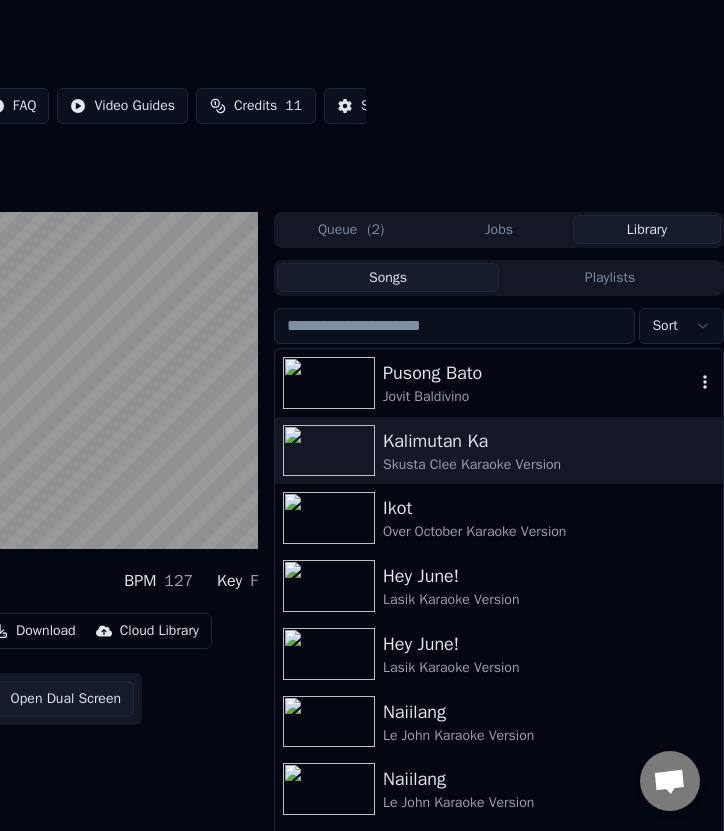 click at bounding box center [329, 383] 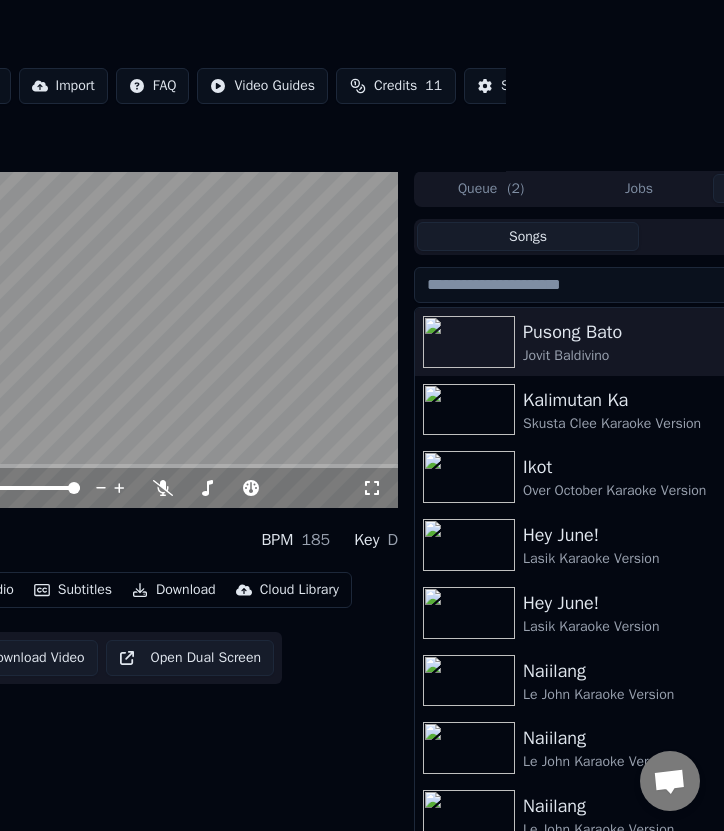 scroll, scrollTop: 1, scrollLeft: 0, axis: vertical 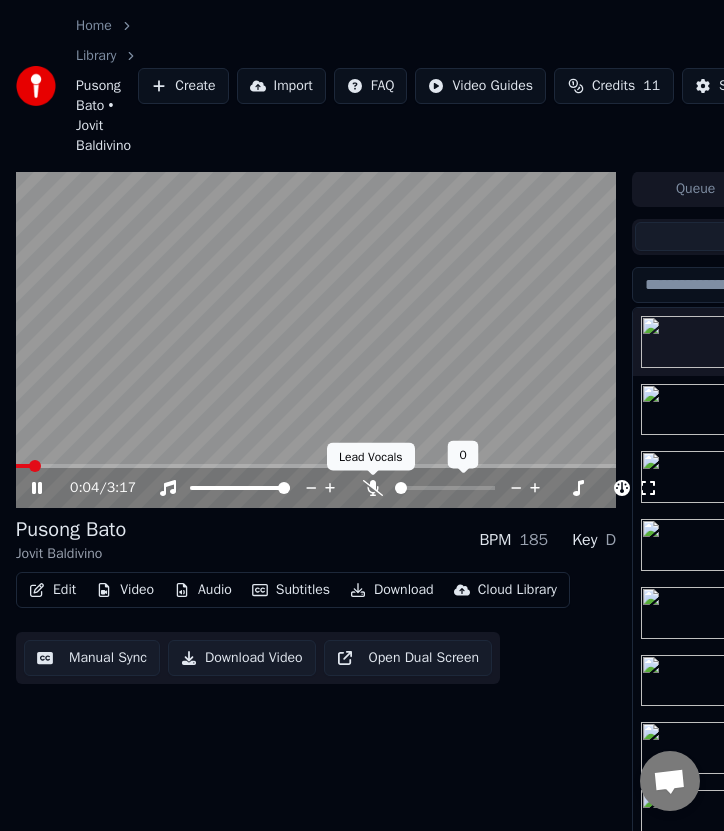 click 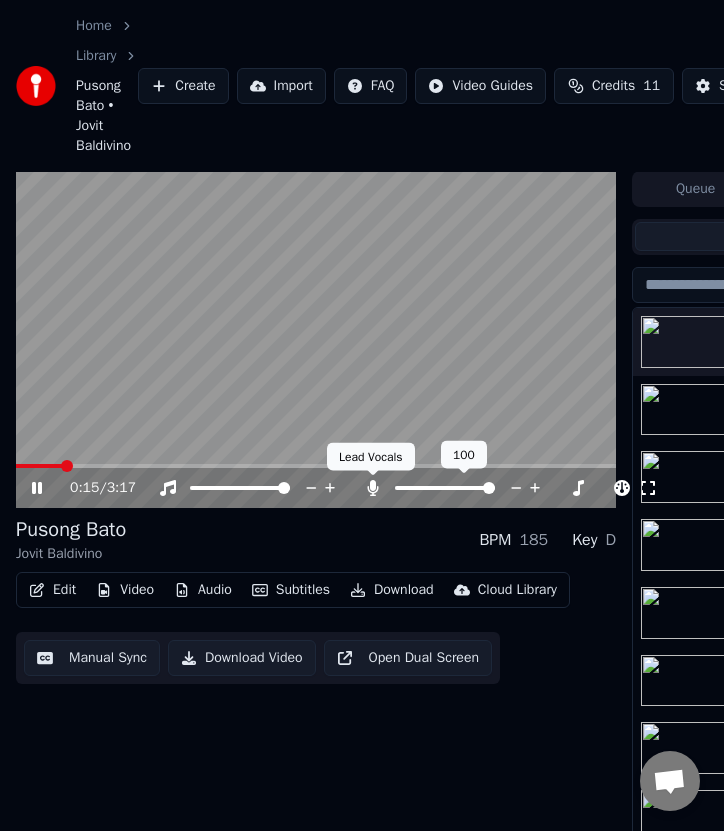 click 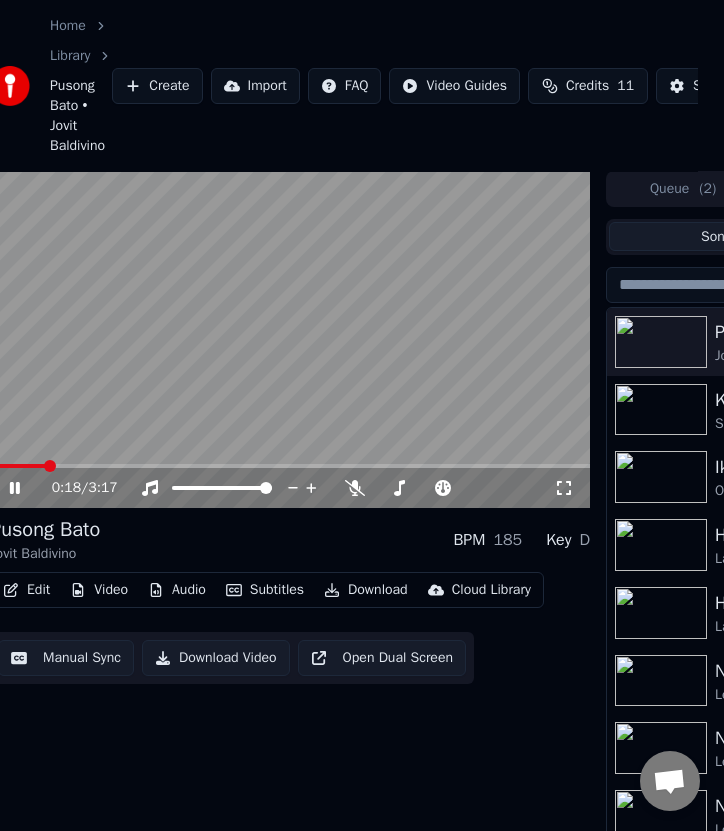 scroll, scrollTop: 1, scrollLeft: 0, axis: vertical 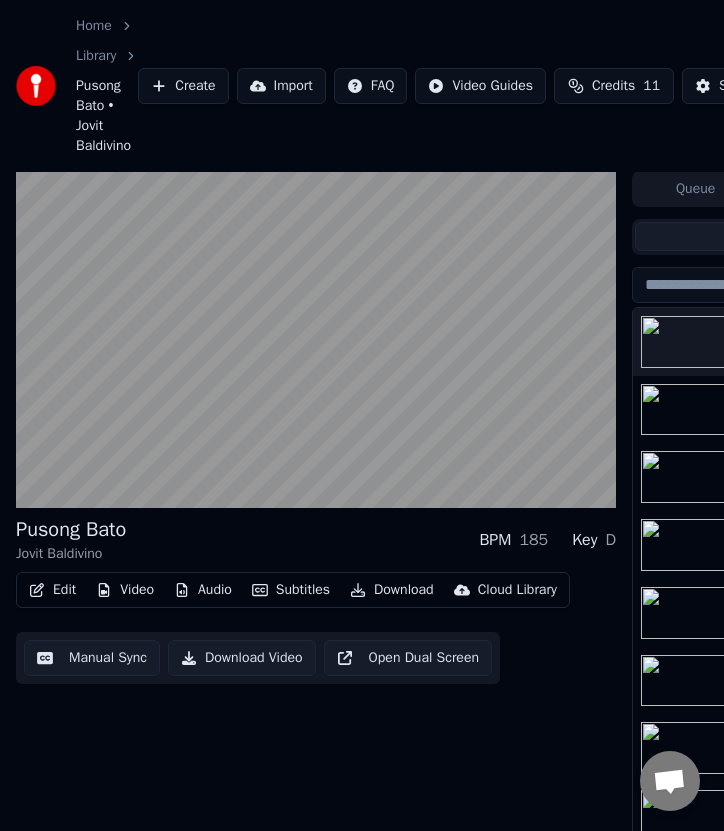 click on "Edit" at bounding box center [52, 590] 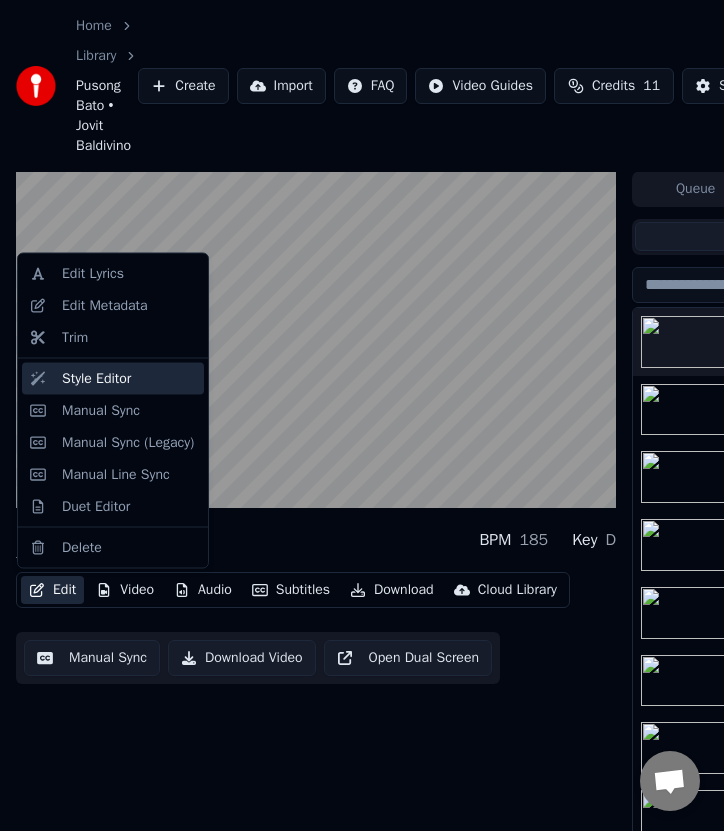 click on "Style Editor" at bounding box center (96, 378) 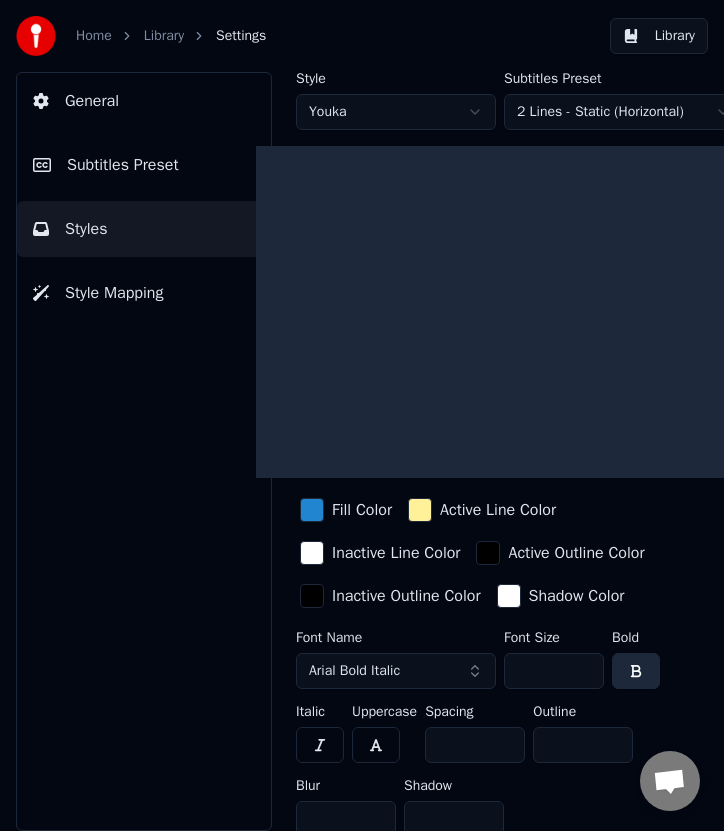 scroll, scrollTop: 0, scrollLeft: 0, axis: both 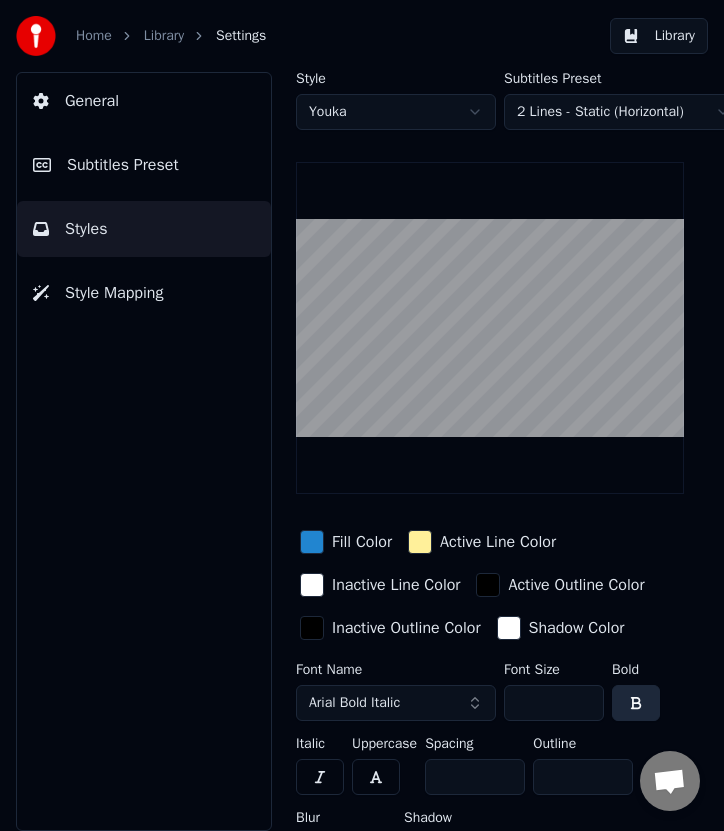 click on "Library" at bounding box center (164, 36) 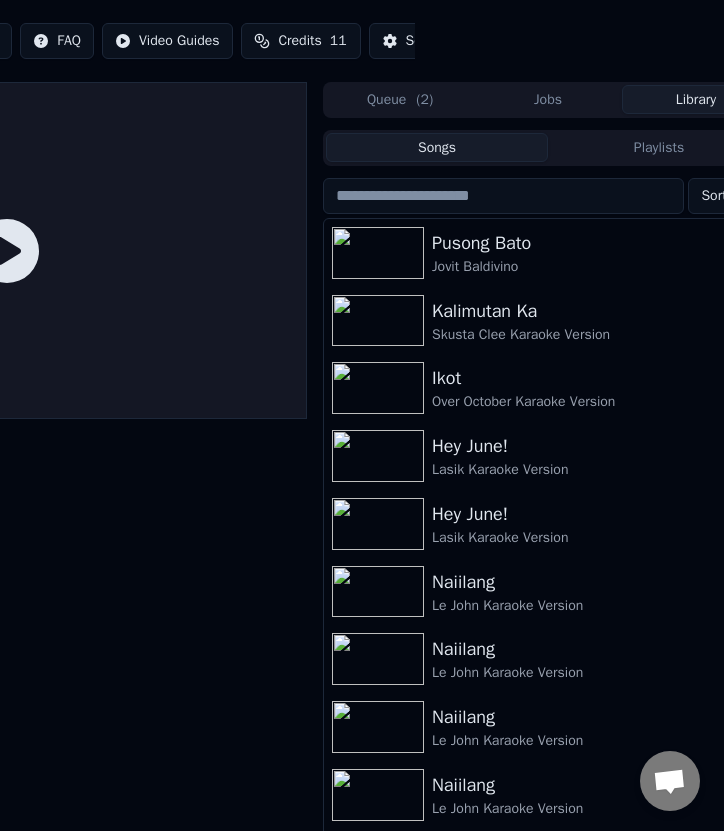 scroll, scrollTop: 0, scrollLeft: 358, axis: horizontal 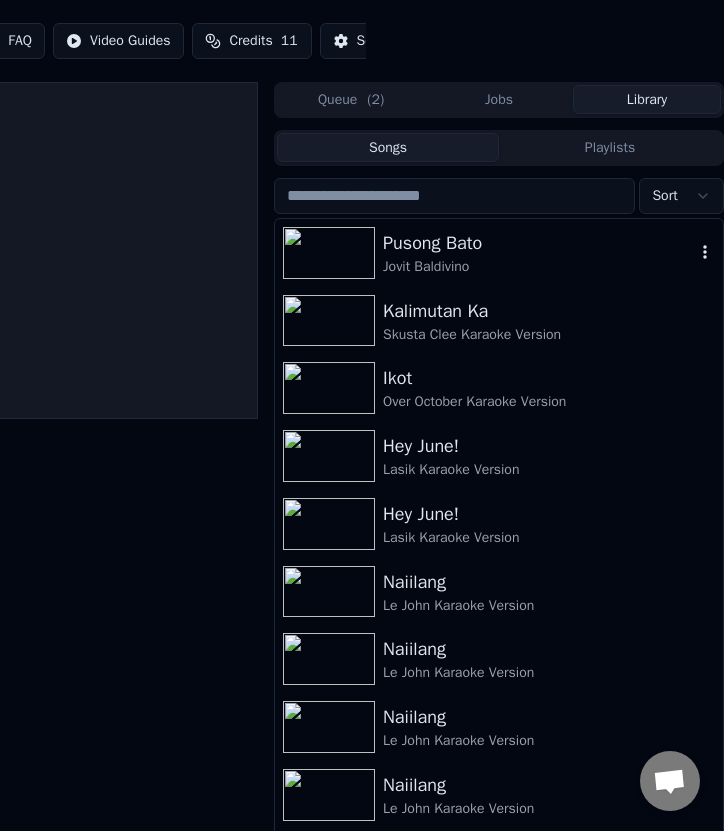 click on "Pusong Bato" at bounding box center (539, 243) 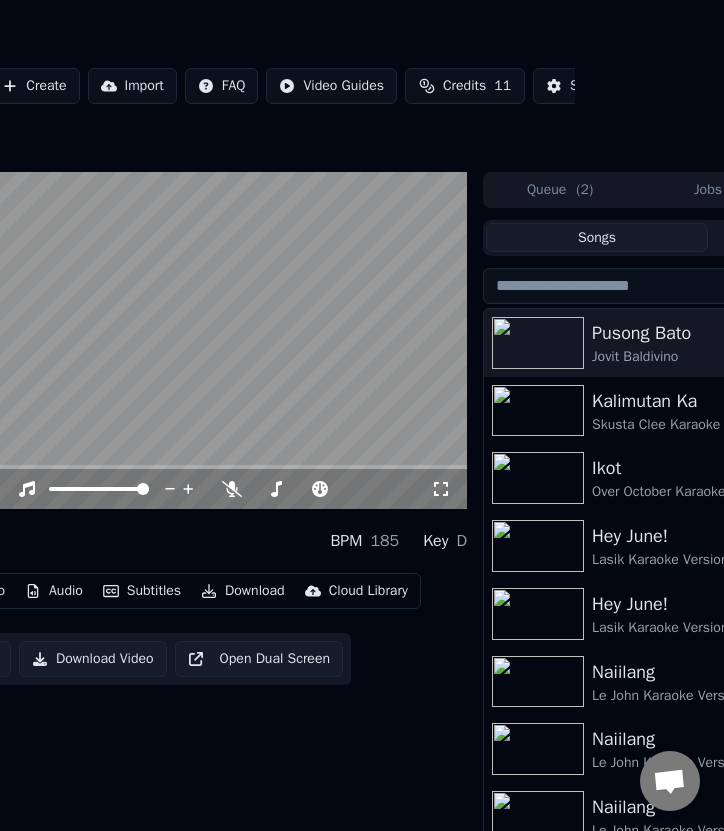 scroll, scrollTop: 0, scrollLeft: 0, axis: both 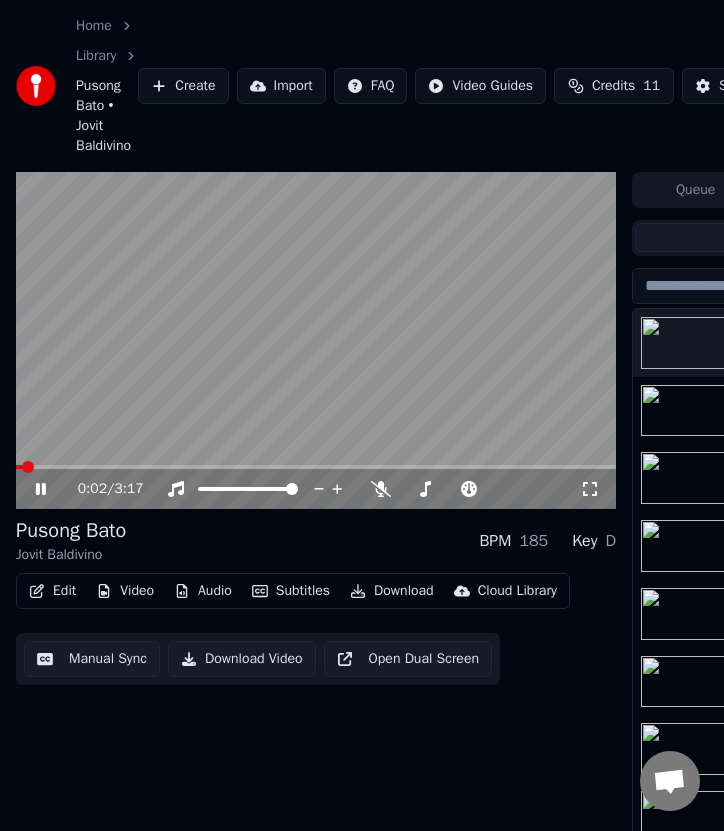 click on "Edit" at bounding box center (52, 591) 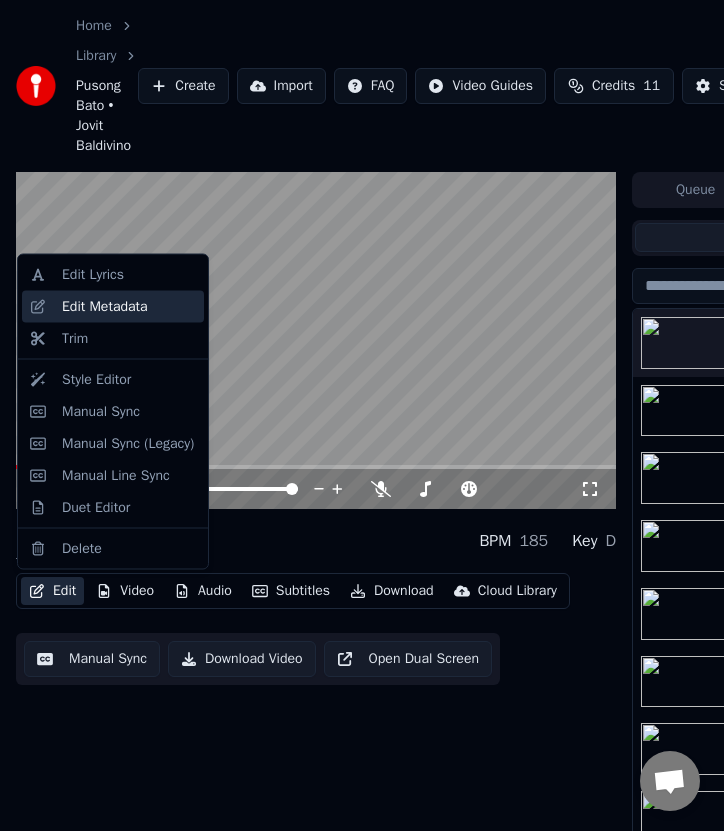click on "Edit Metadata" at bounding box center (105, 306) 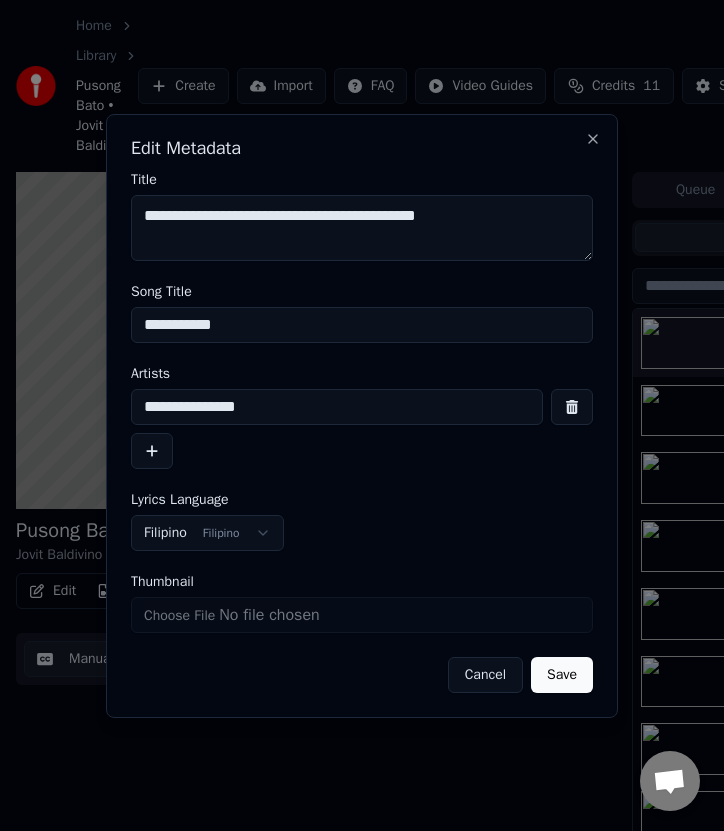 click on "**********" at bounding box center [337, 407] 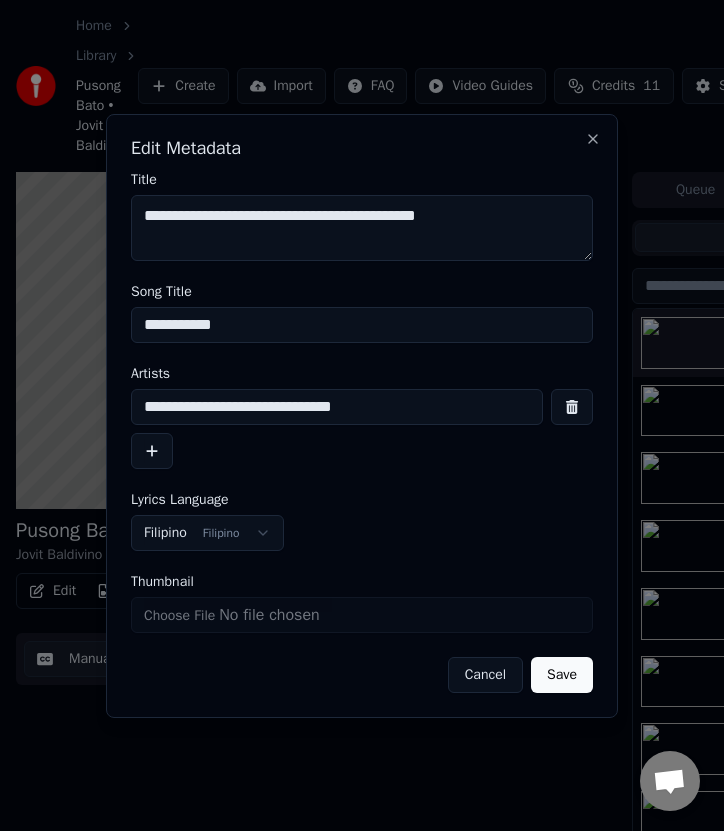 type on "**********" 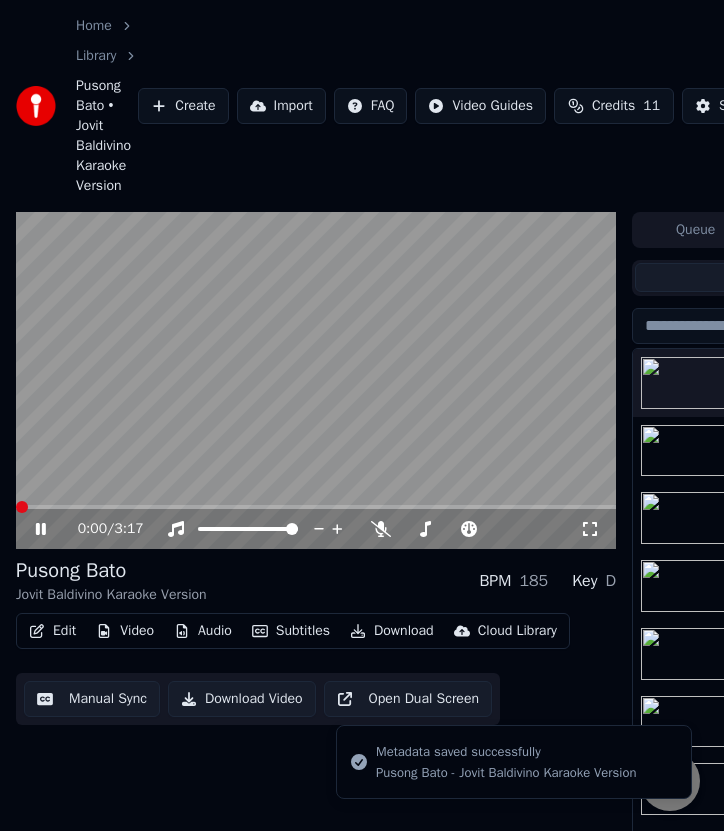click at bounding box center [22, 507] 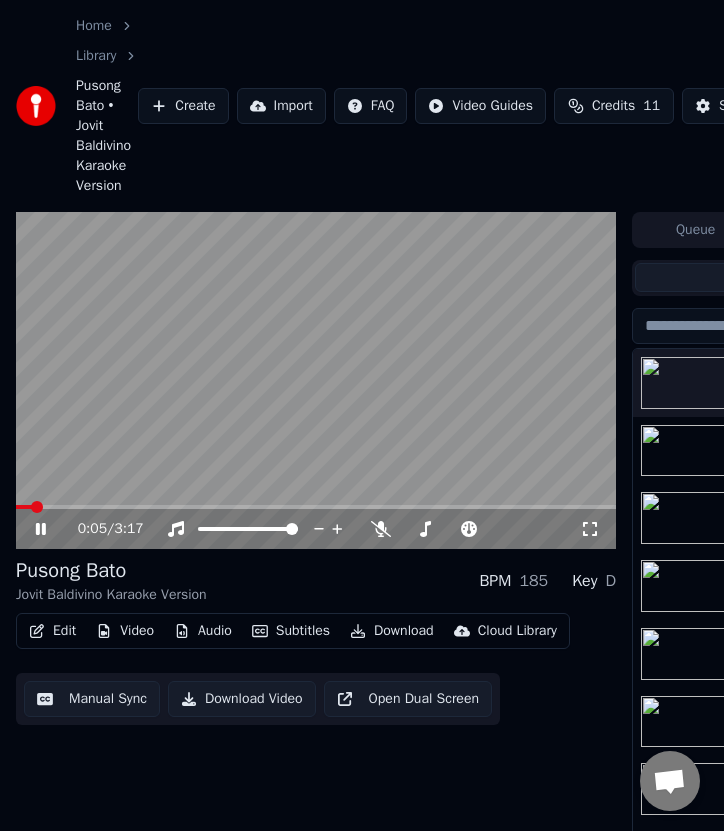 click on "Download Video" at bounding box center (242, 699) 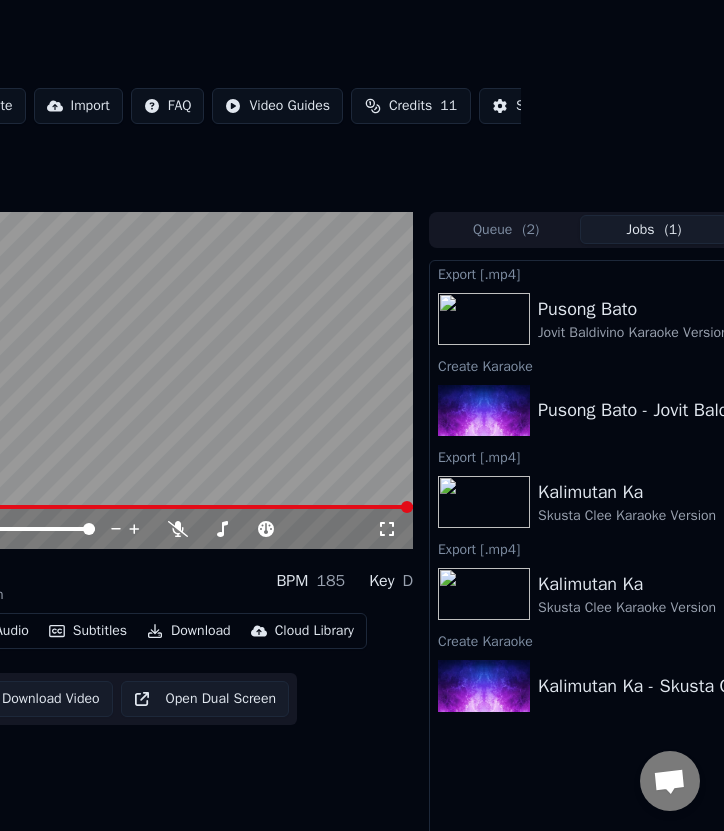 scroll, scrollTop: 0, scrollLeft: 358, axis: horizontal 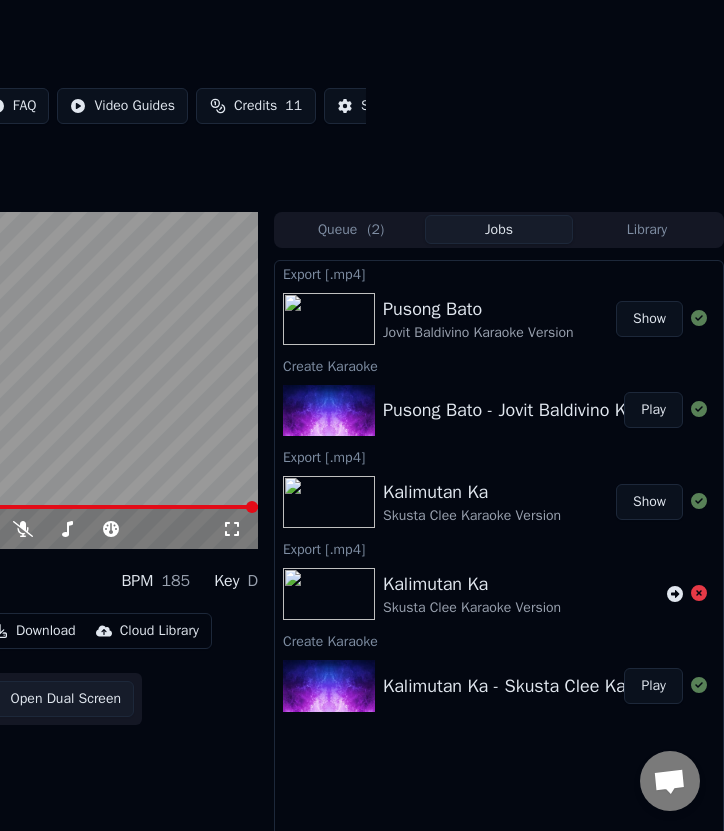 drag, startPoint x: 502, startPoint y: 306, endPoint x: -413, endPoint y: 186, distance: 922.8353 